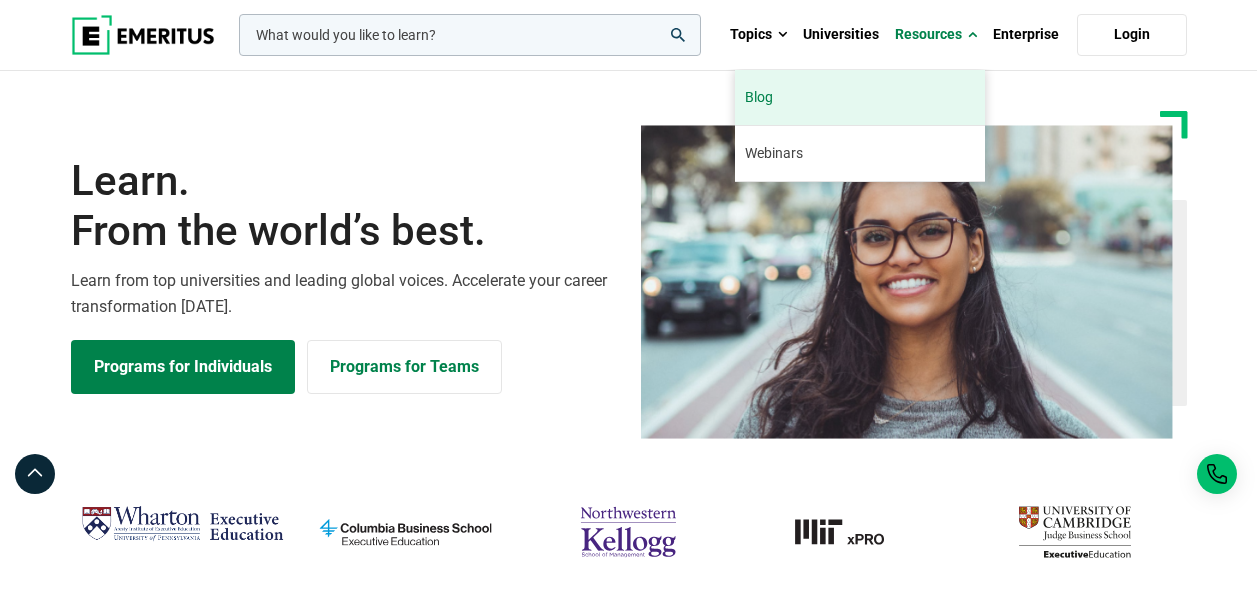 scroll, scrollTop: 0, scrollLeft: 0, axis: both 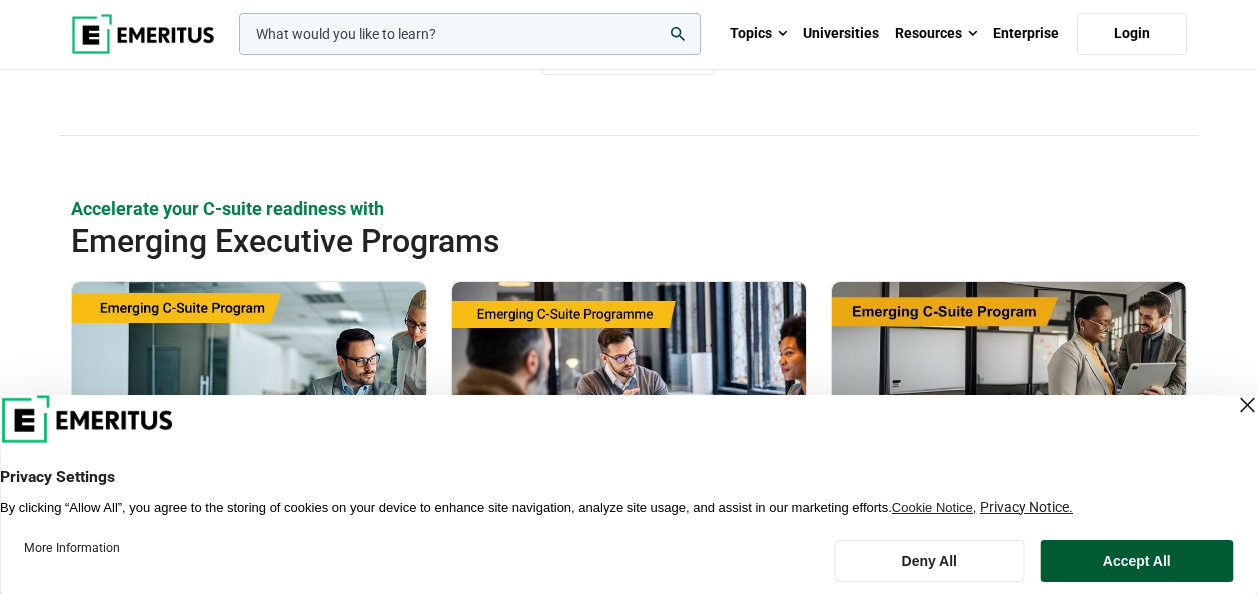 drag, startPoint x: 1125, startPoint y: 550, endPoint x: 1103, endPoint y: 551, distance: 22.022715 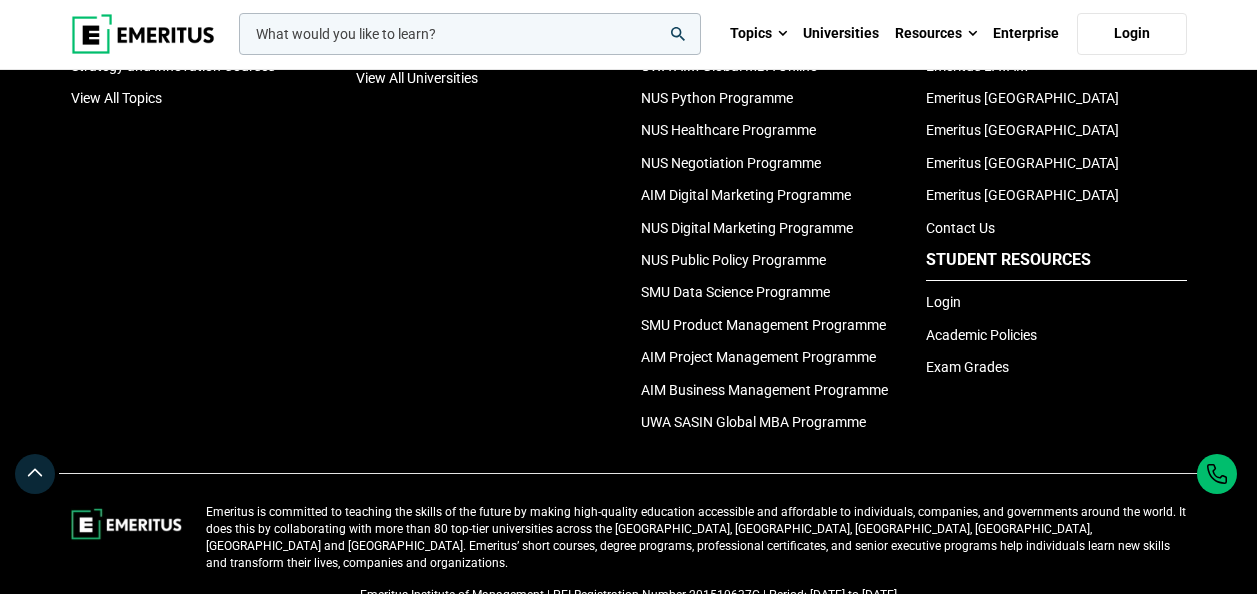 scroll, scrollTop: 6890, scrollLeft: 0, axis: vertical 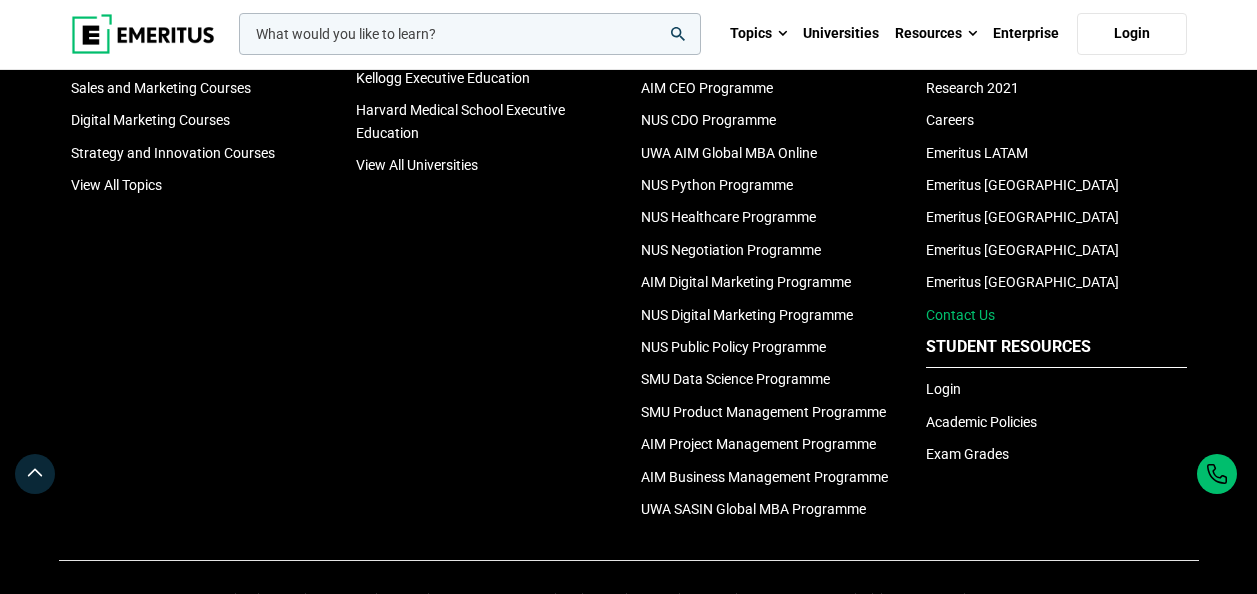click on "Contact Us" at bounding box center [960, 315] 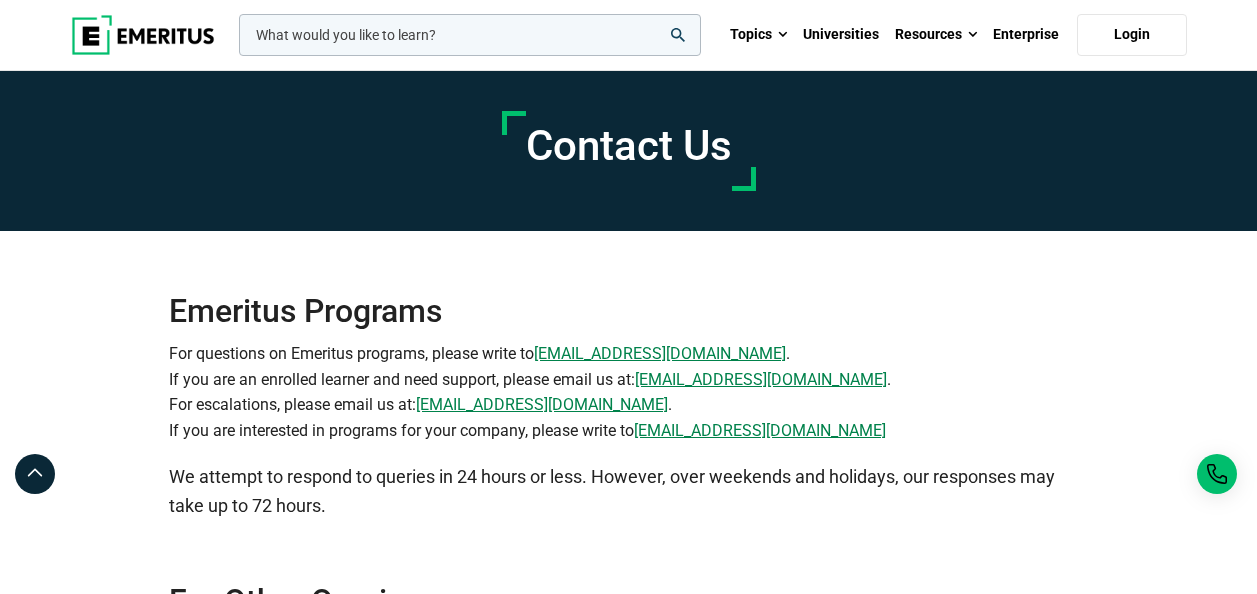 scroll, scrollTop: 0, scrollLeft: 0, axis: both 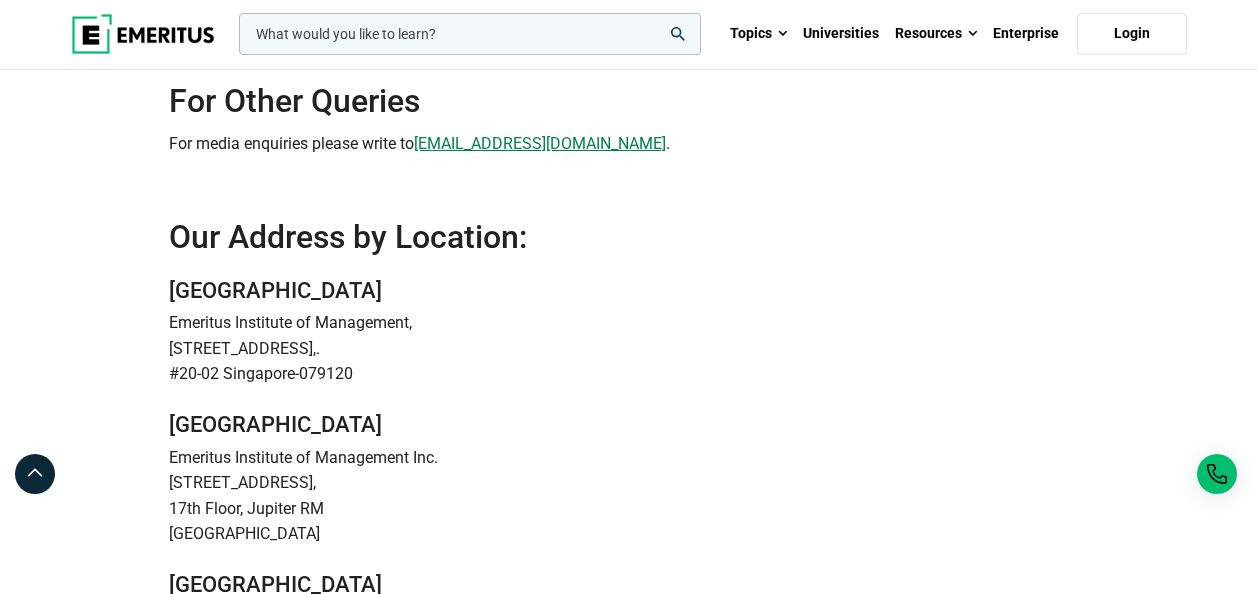 click on "Emeritus Institute of Management," at bounding box center [628, 323] 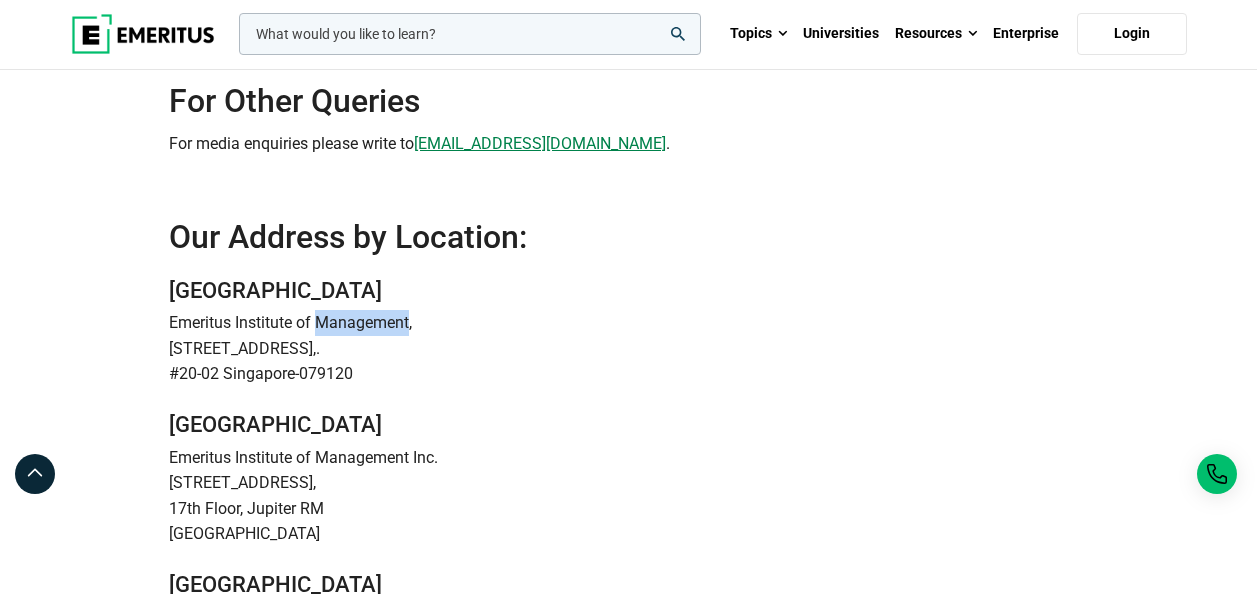 click on "Emeritus Institute of Management," at bounding box center [628, 323] 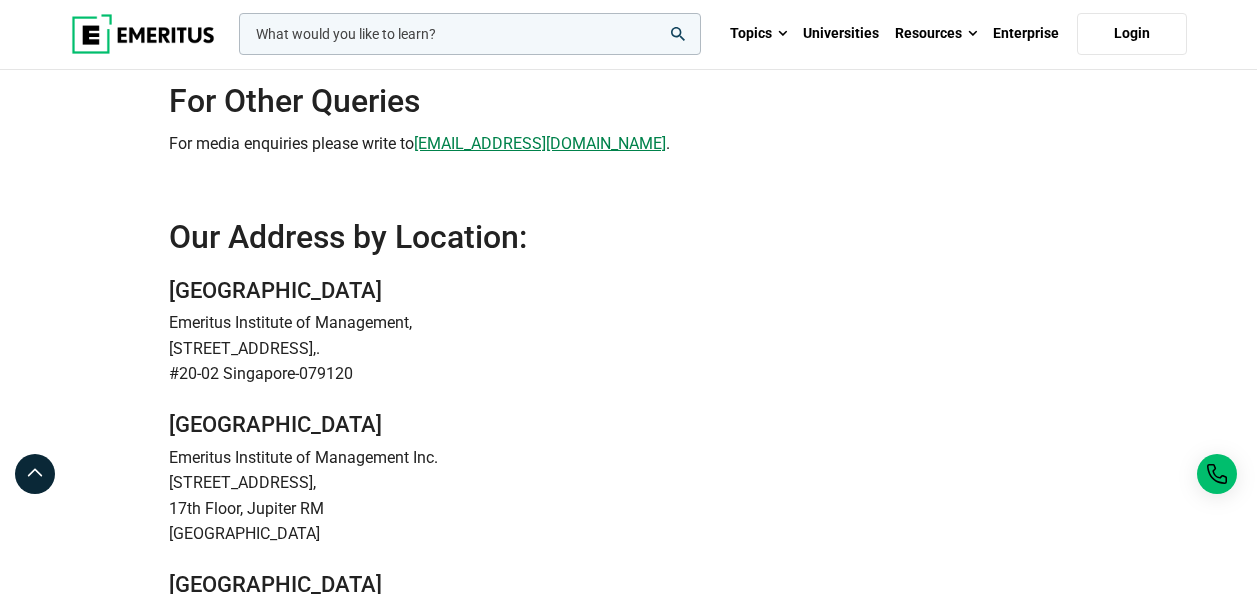 drag, startPoint x: 378, startPoint y: 328, endPoint x: 116, endPoint y: 315, distance: 262.32233 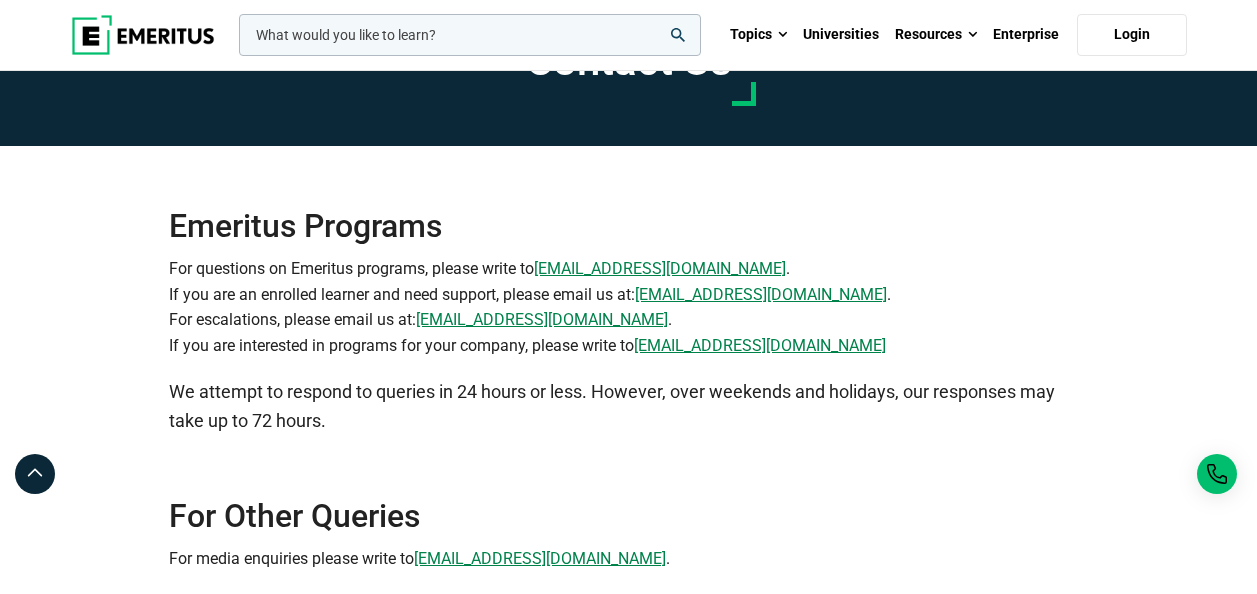 scroll, scrollTop: 0, scrollLeft: 0, axis: both 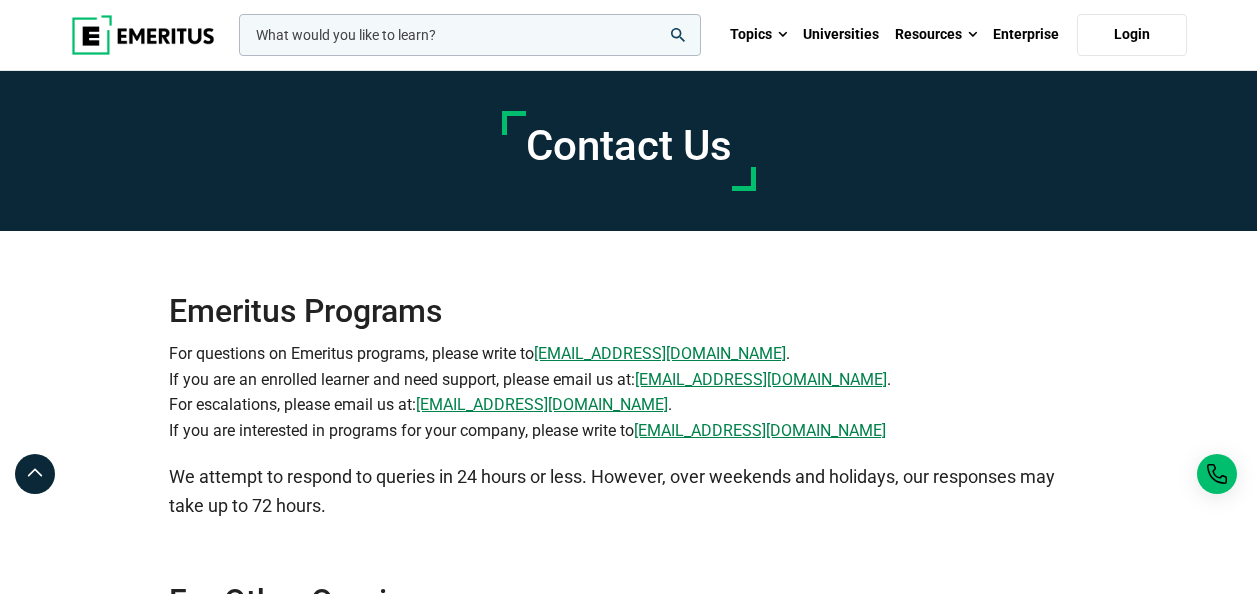 click at bounding box center [143, 35] 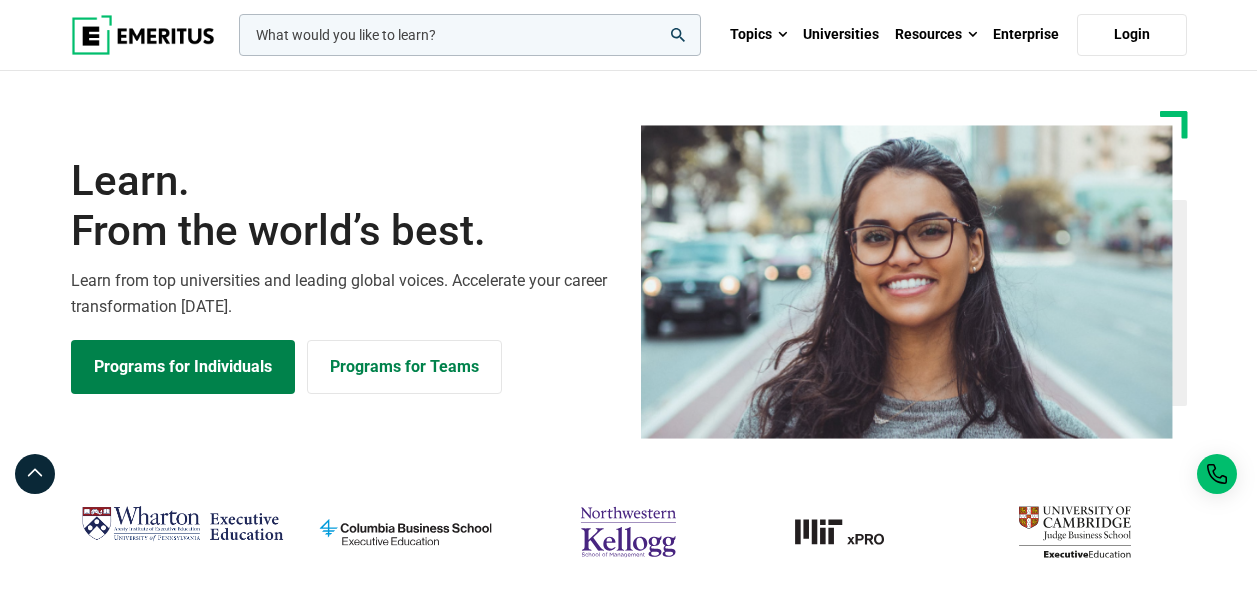 scroll, scrollTop: 0, scrollLeft: 0, axis: both 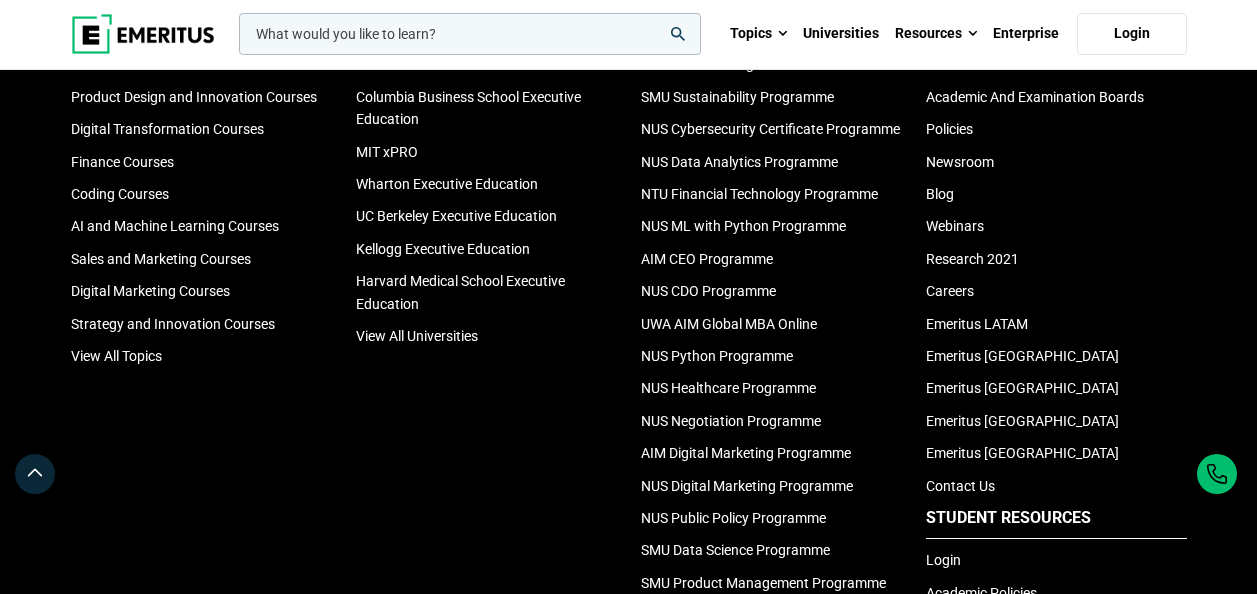 click on "About Us" at bounding box center [954, 64] 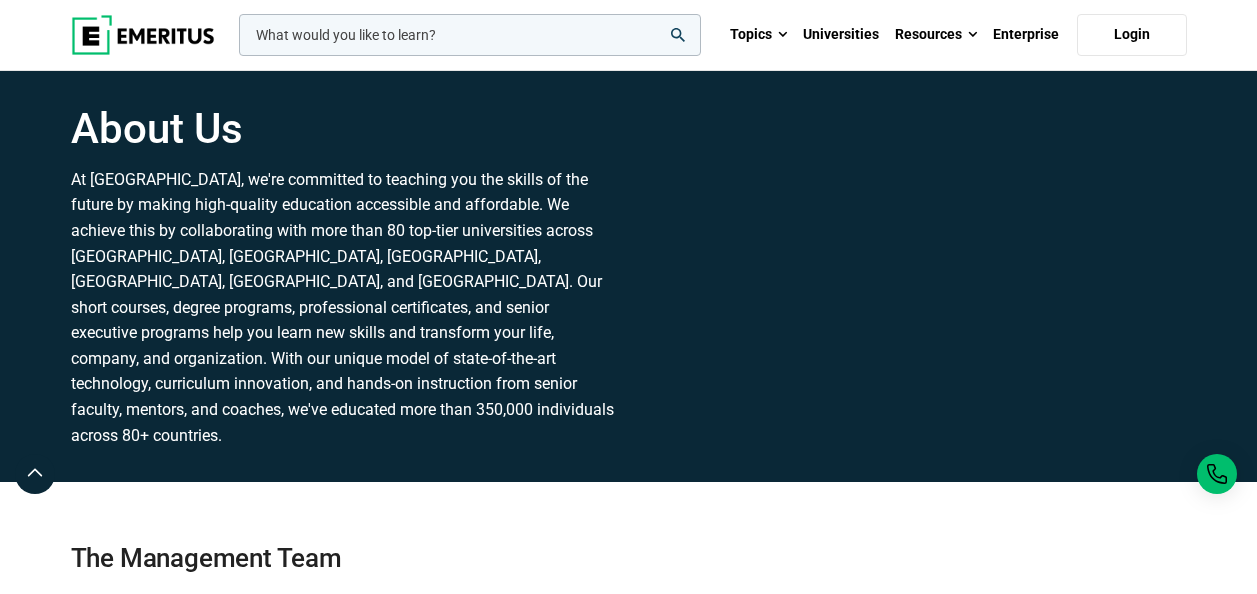 scroll, scrollTop: 0, scrollLeft: 0, axis: both 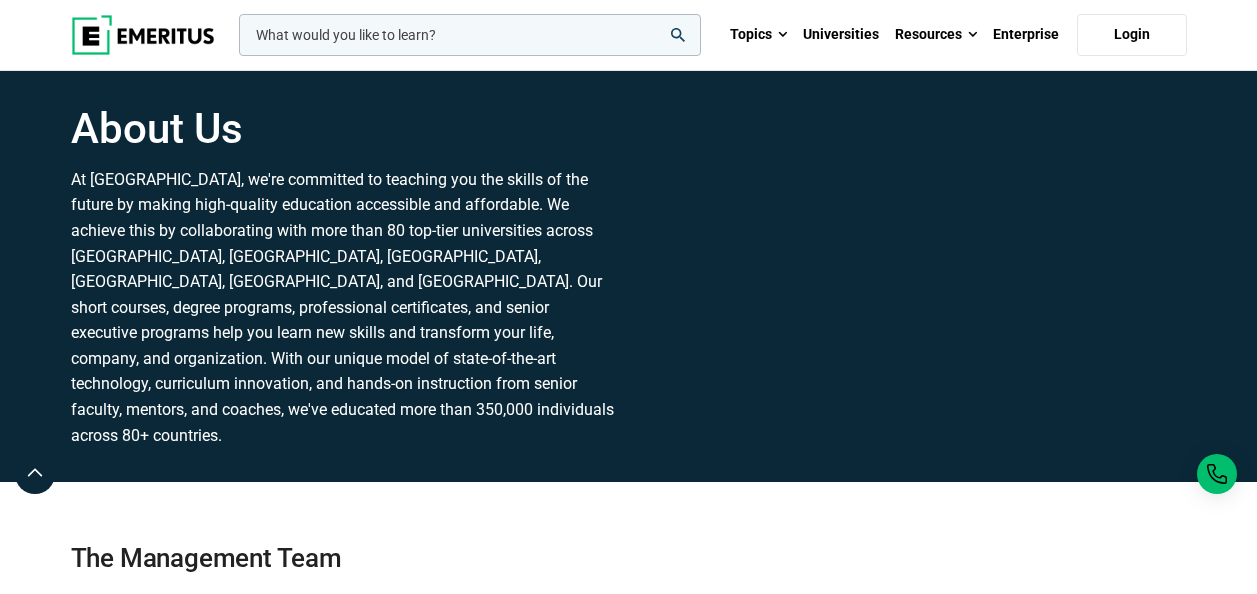 click on "At Emeritus, we're committed to teaching you the skills of the future by making high-quality education accessible and affordable. We achieve this by collaborating with more than 80 top-tier universities across the United States, Europe, Latin America, Southeast Asia, India, and China. Our short courses, degree programs, professional certificates, and senior executive programs help you learn new skills and transform your life, company, and organization. With our unique model of state-of-the-art technology, curriculum innovation, and hands-on instruction from senior faculty, mentors, and coaches, we've educated more than 350,000 individuals across 80+ countries." at bounding box center [344, 308] 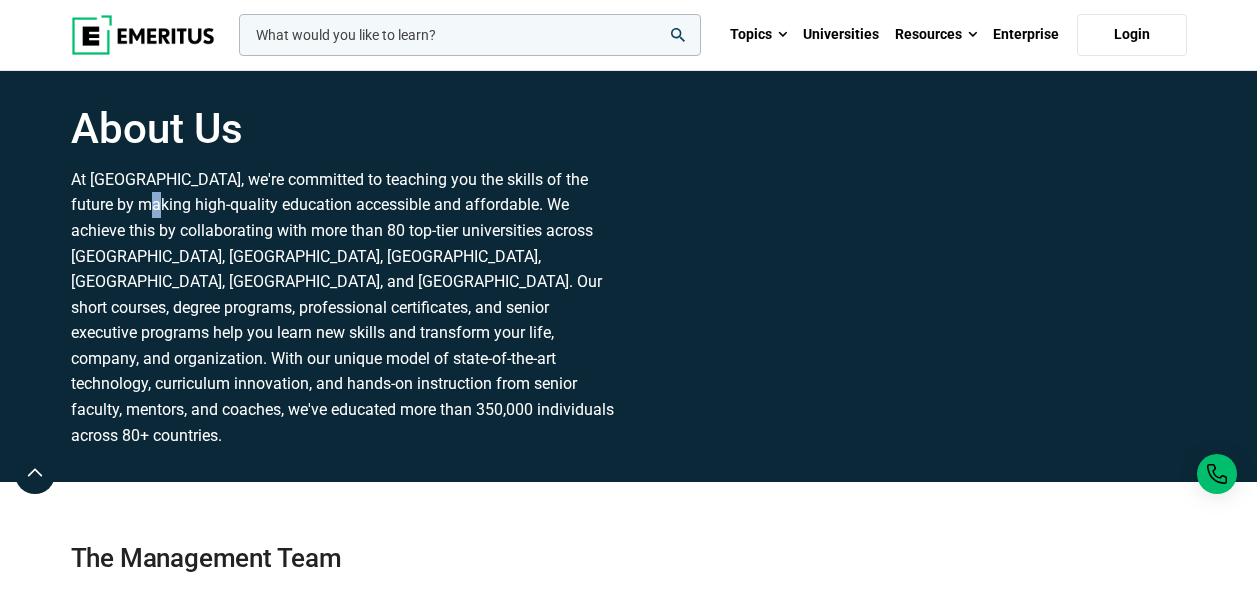 drag, startPoint x: 494, startPoint y: 286, endPoint x: 485, endPoint y: 322, distance: 37.107952 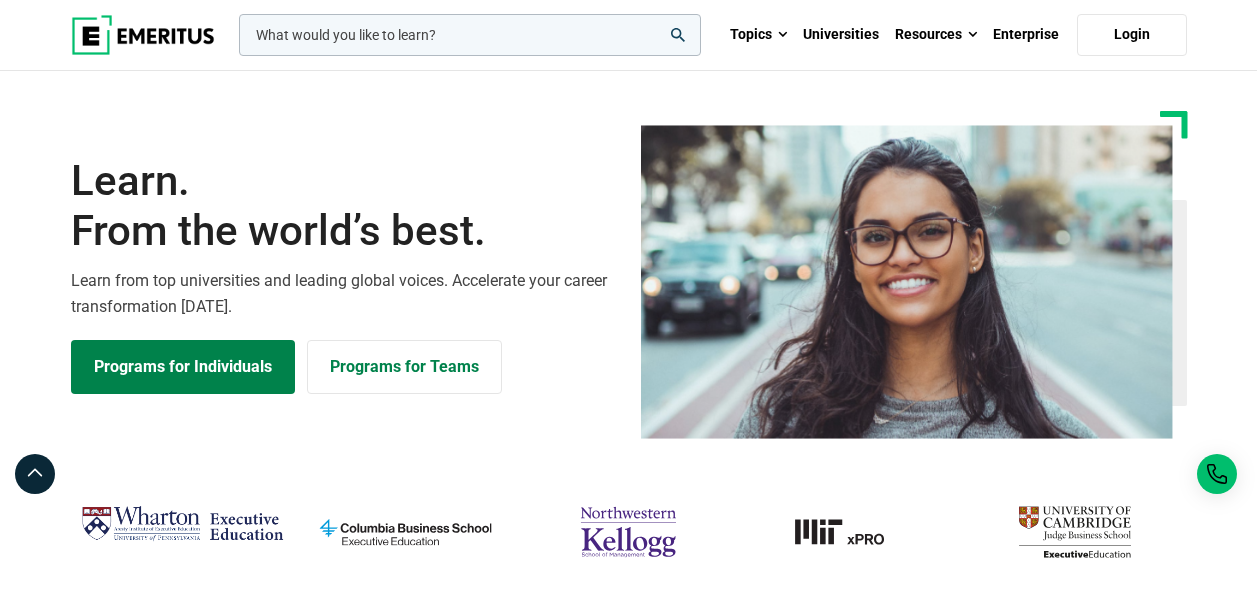 scroll, scrollTop: 0, scrollLeft: 0, axis: both 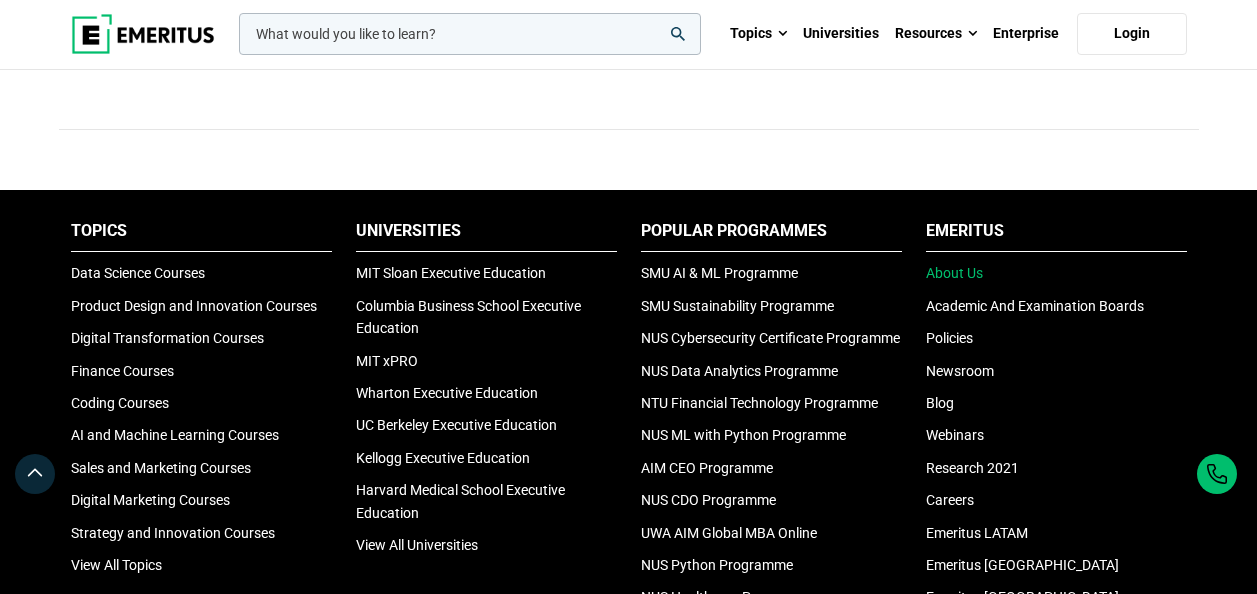 click on "About Us" at bounding box center [954, 273] 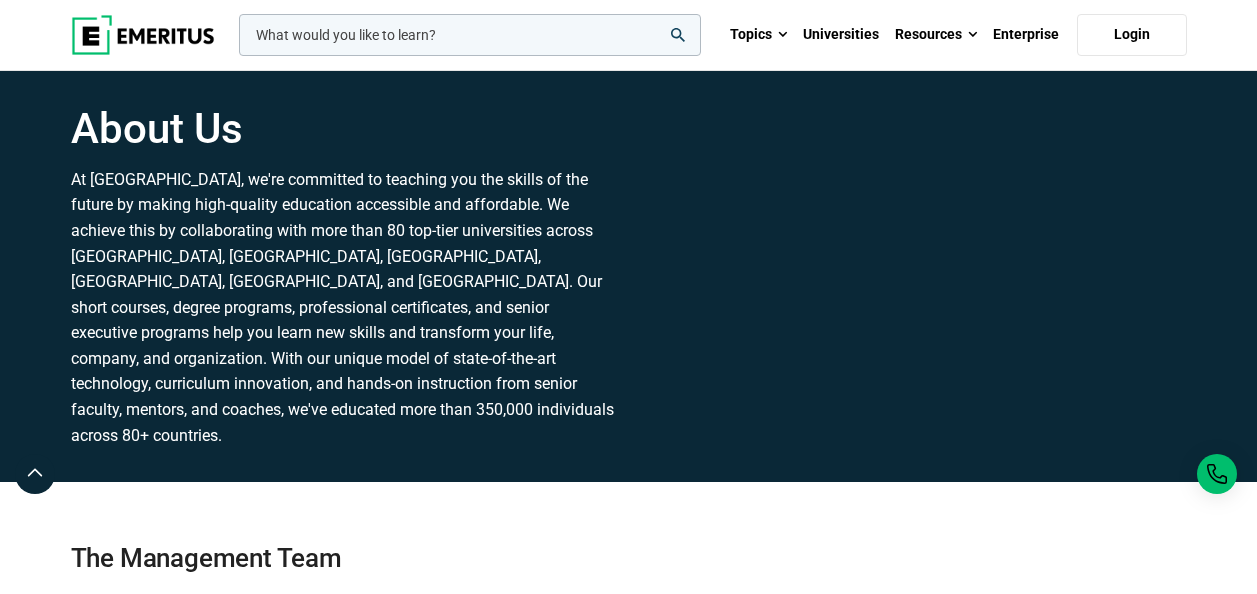 scroll, scrollTop: 0, scrollLeft: 0, axis: both 